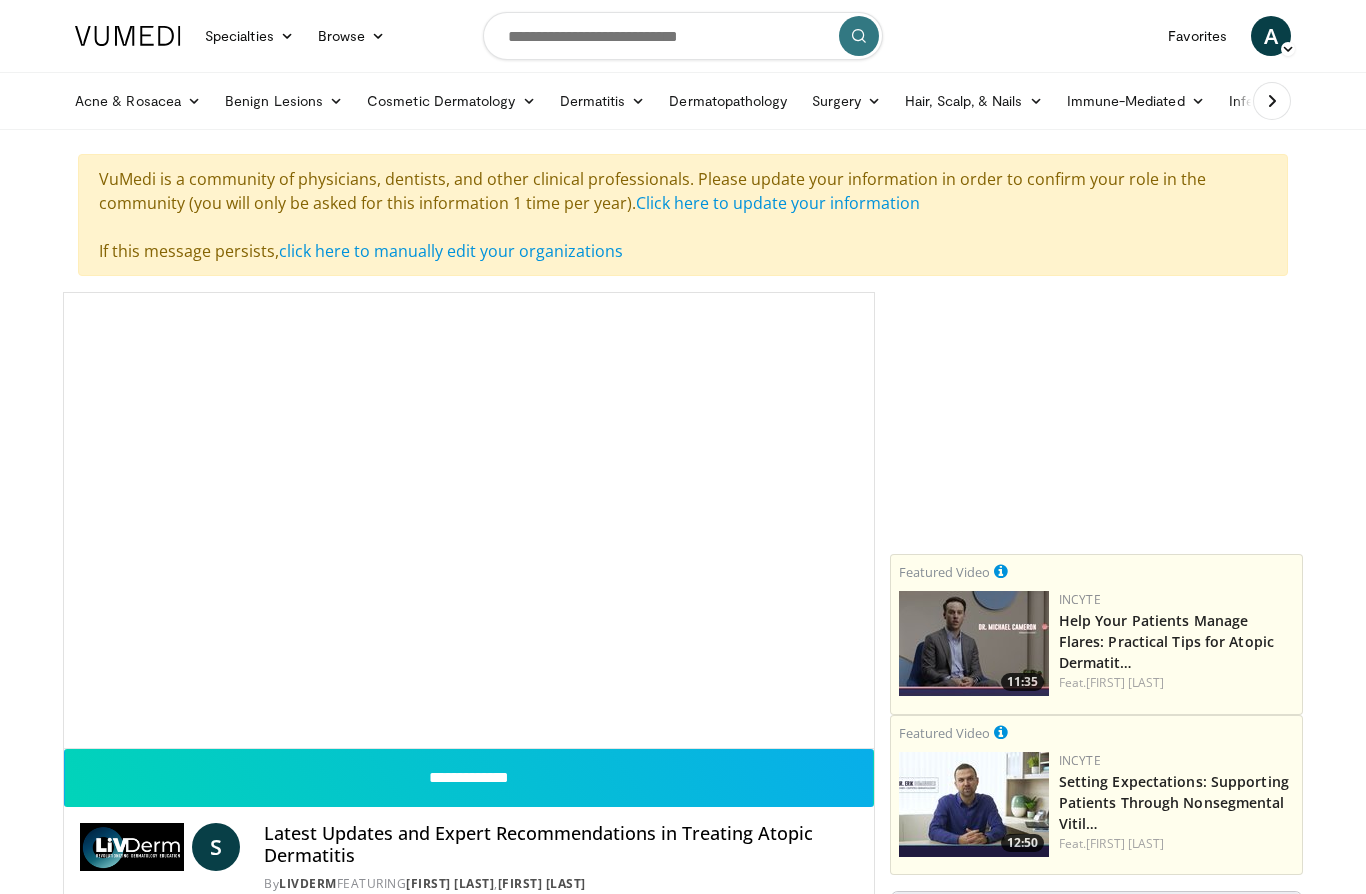 scroll, scrollTop: 0, scrollLeft: 0, axis: both 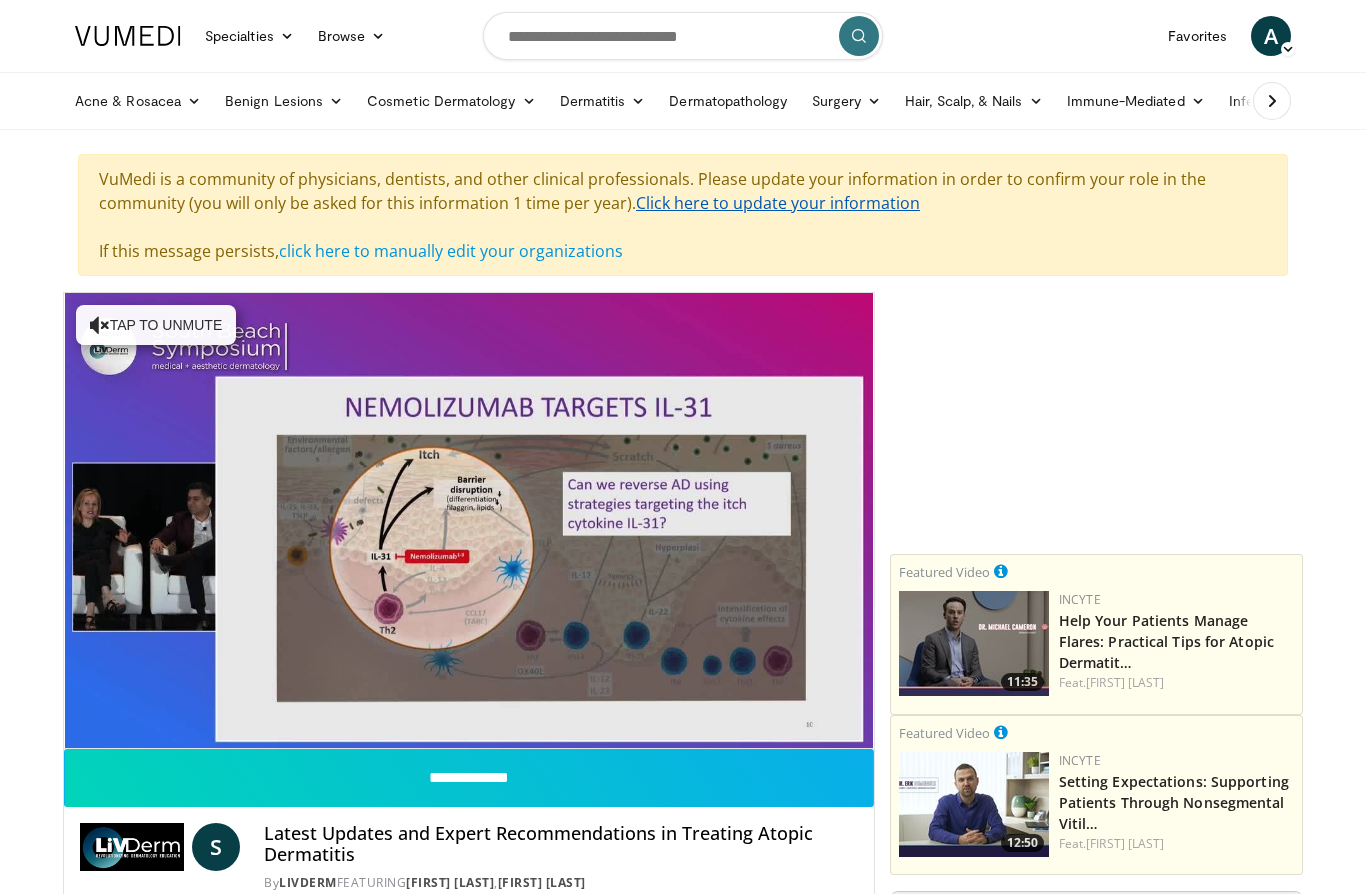 click on "Click here to update your information" at bounding box center [778, 203] 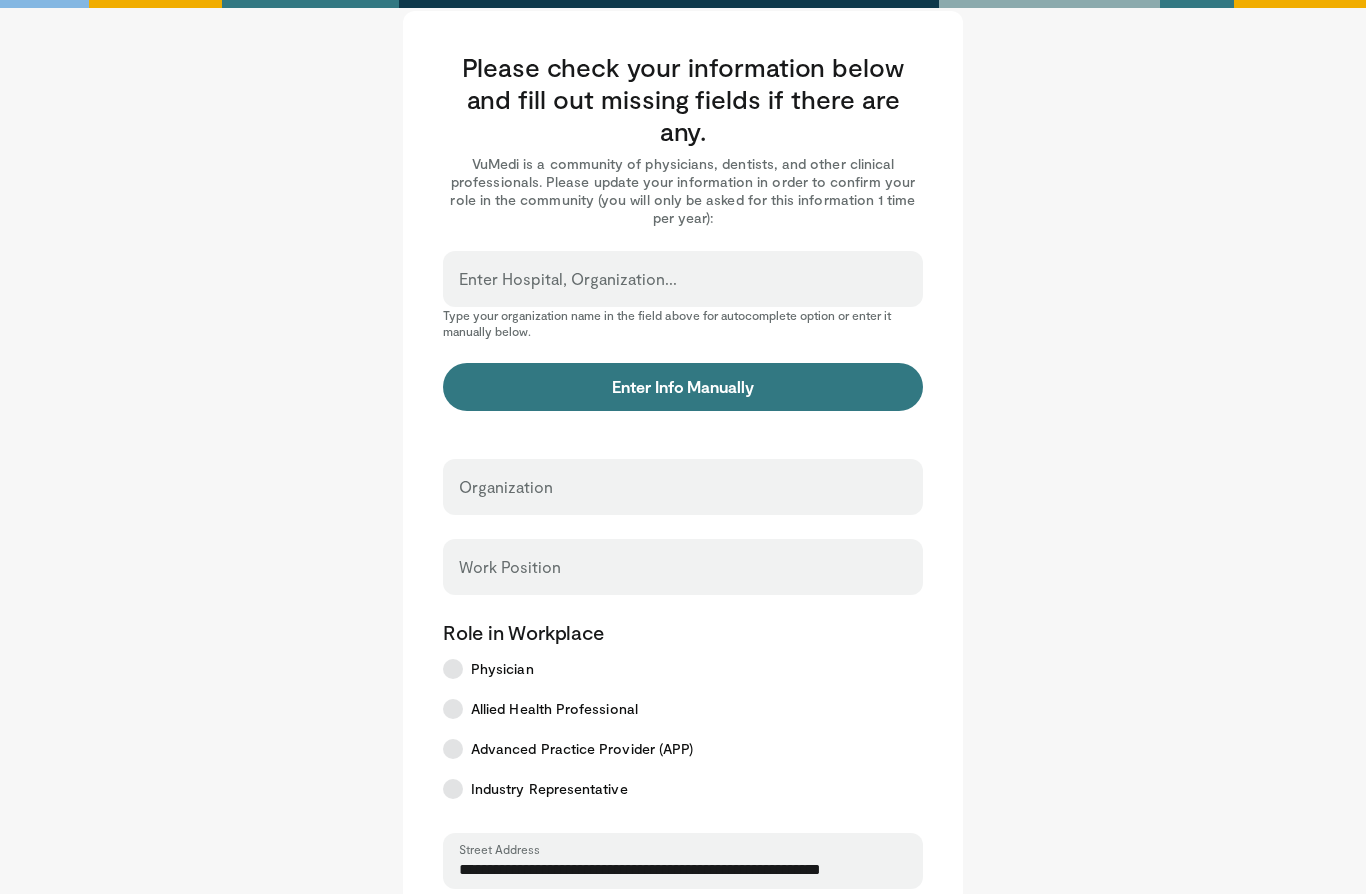 scroll, scrollTop: 39, scrollLeft: 0, axis: vertical 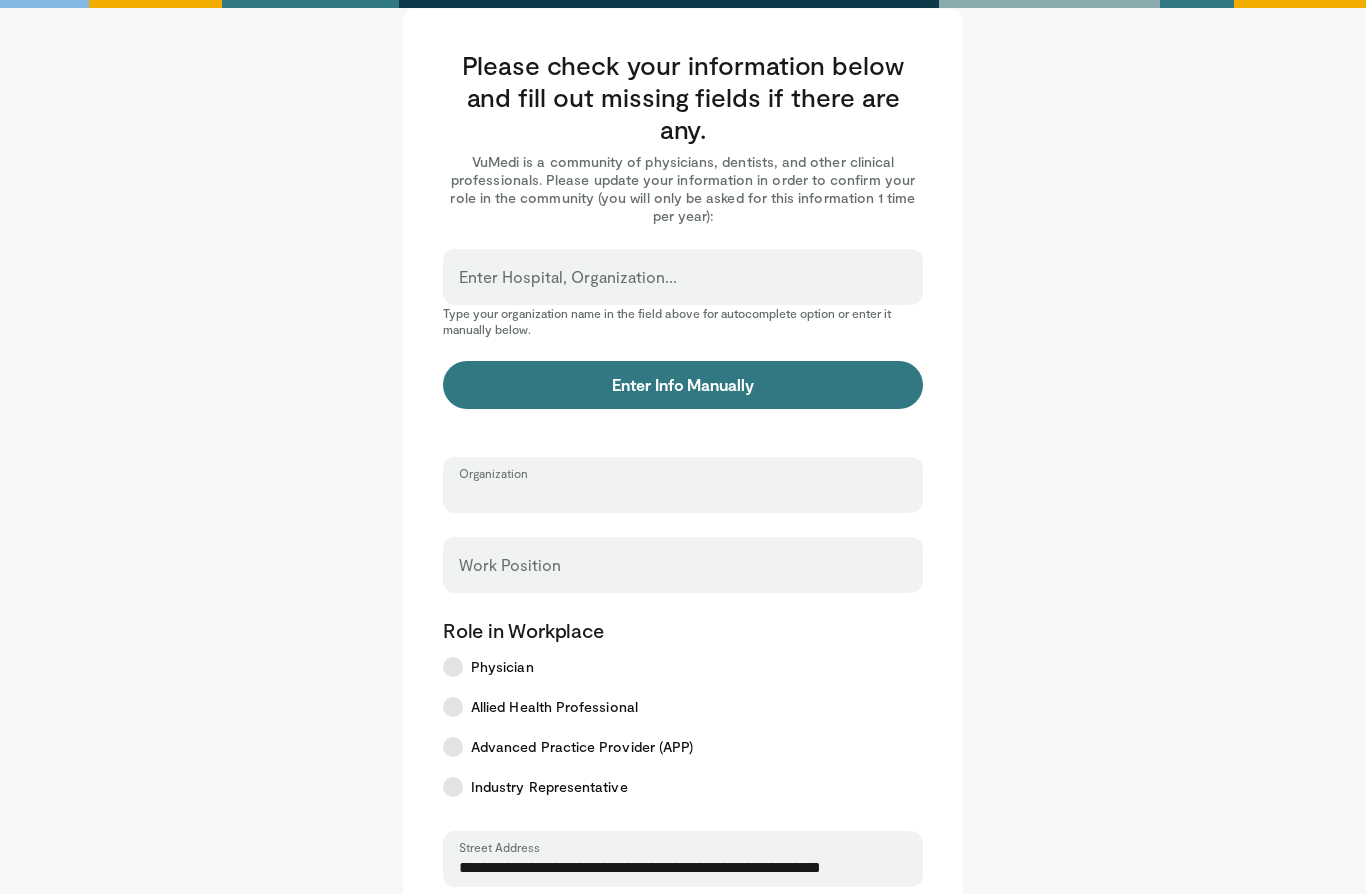 click on "Organization" at bounding box center (683, 494) 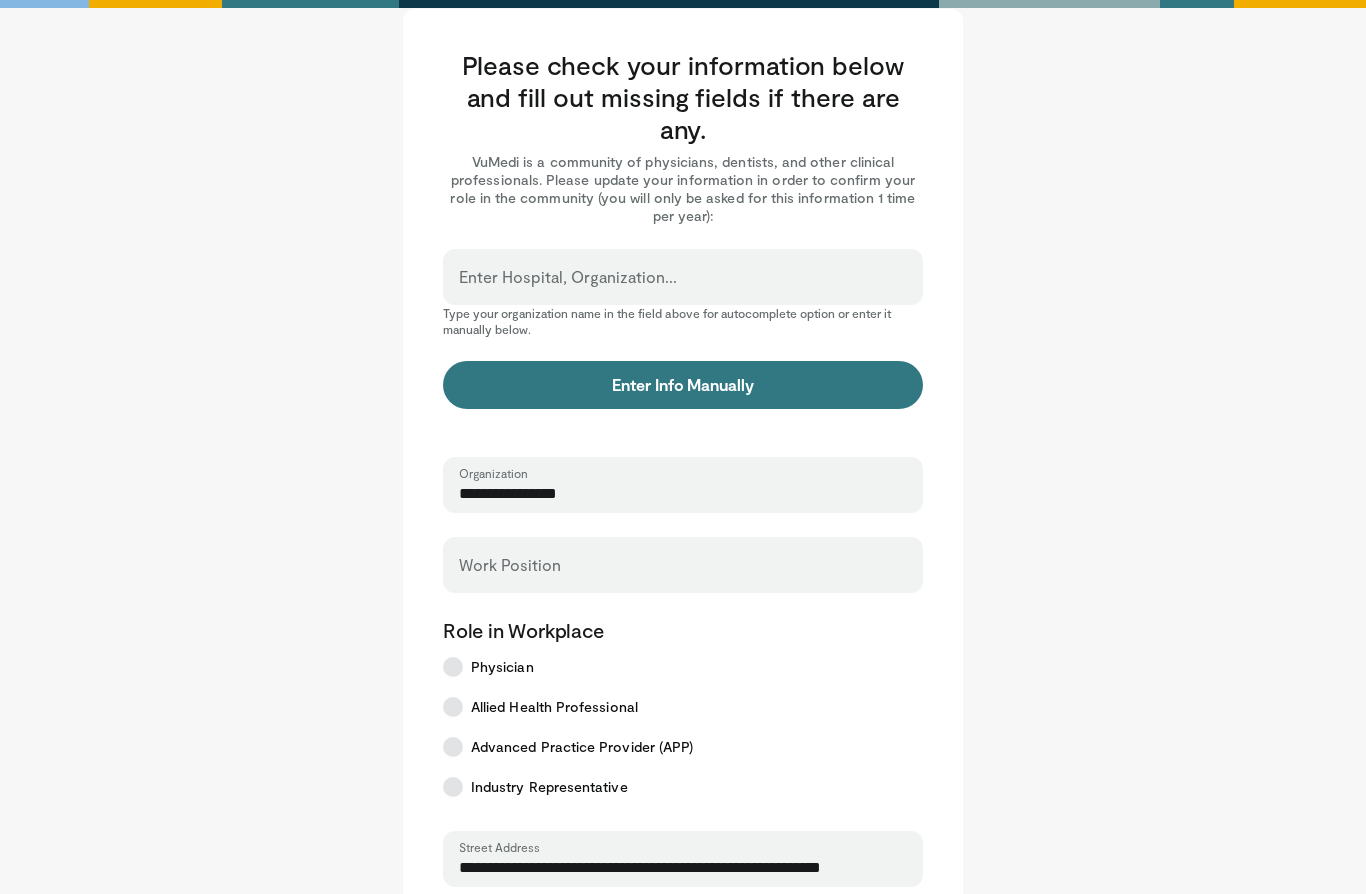 type on "**********" 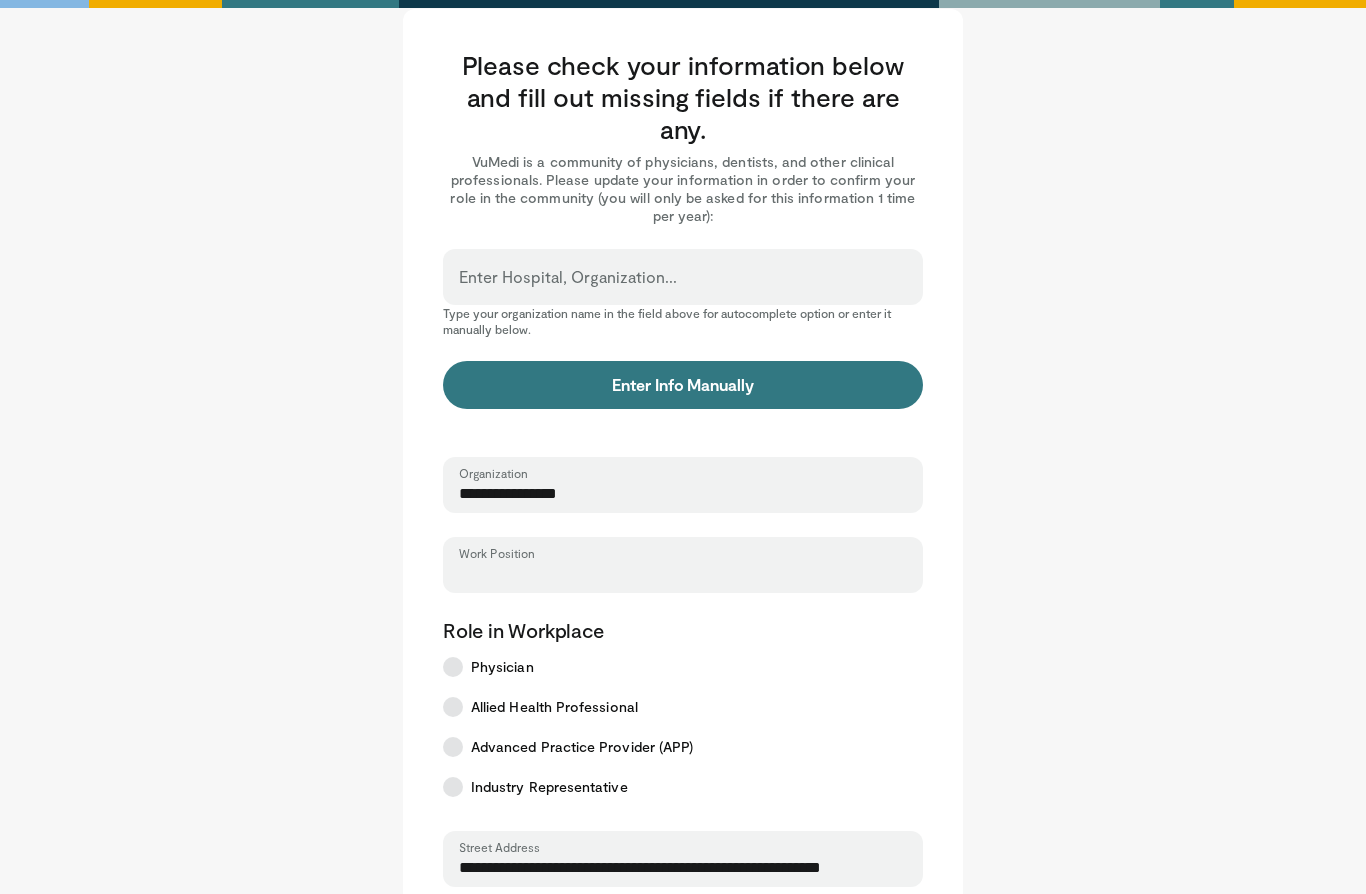 click on "Work Position" at bounding box center (683, 574) 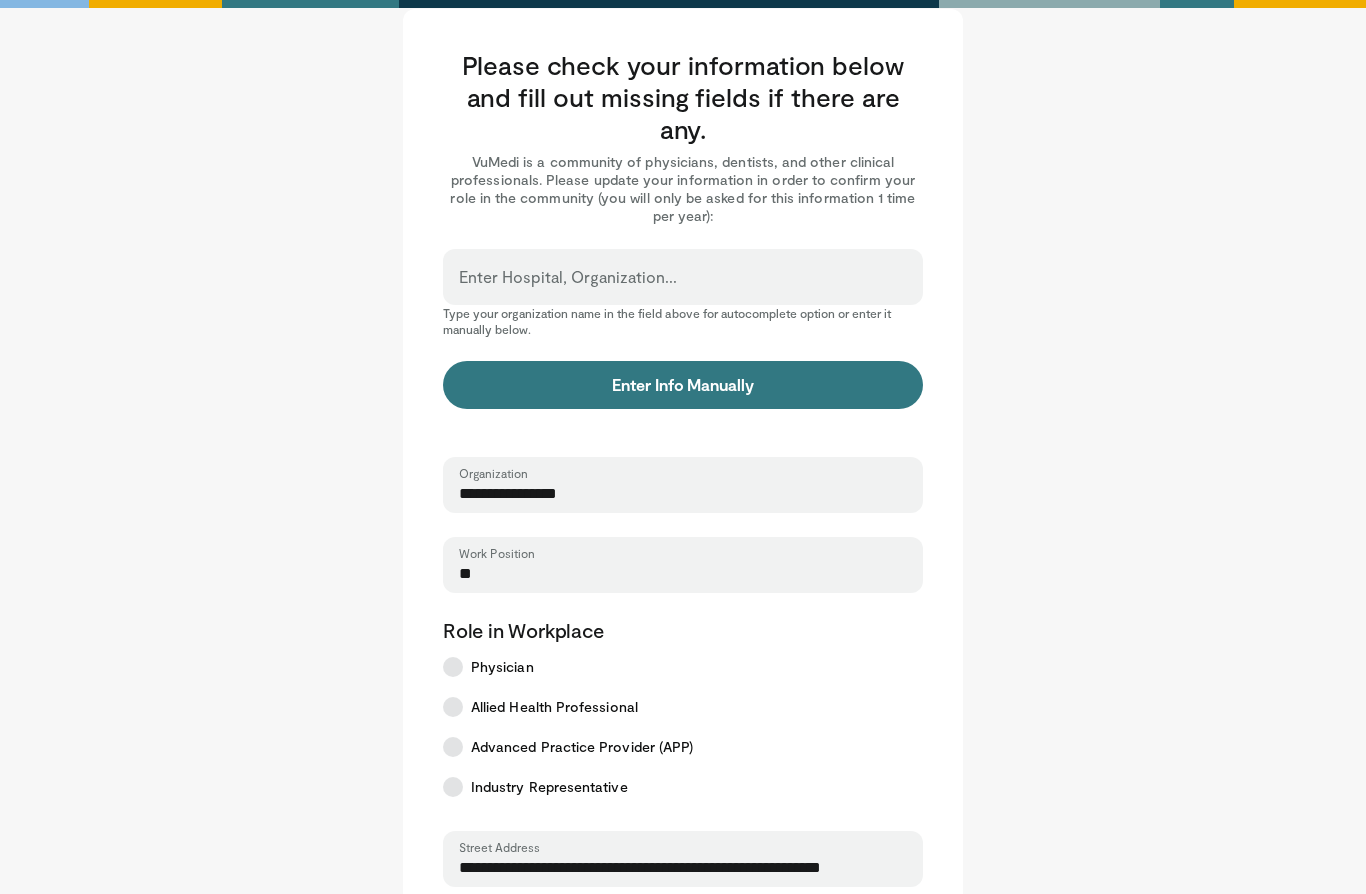 type on "*" 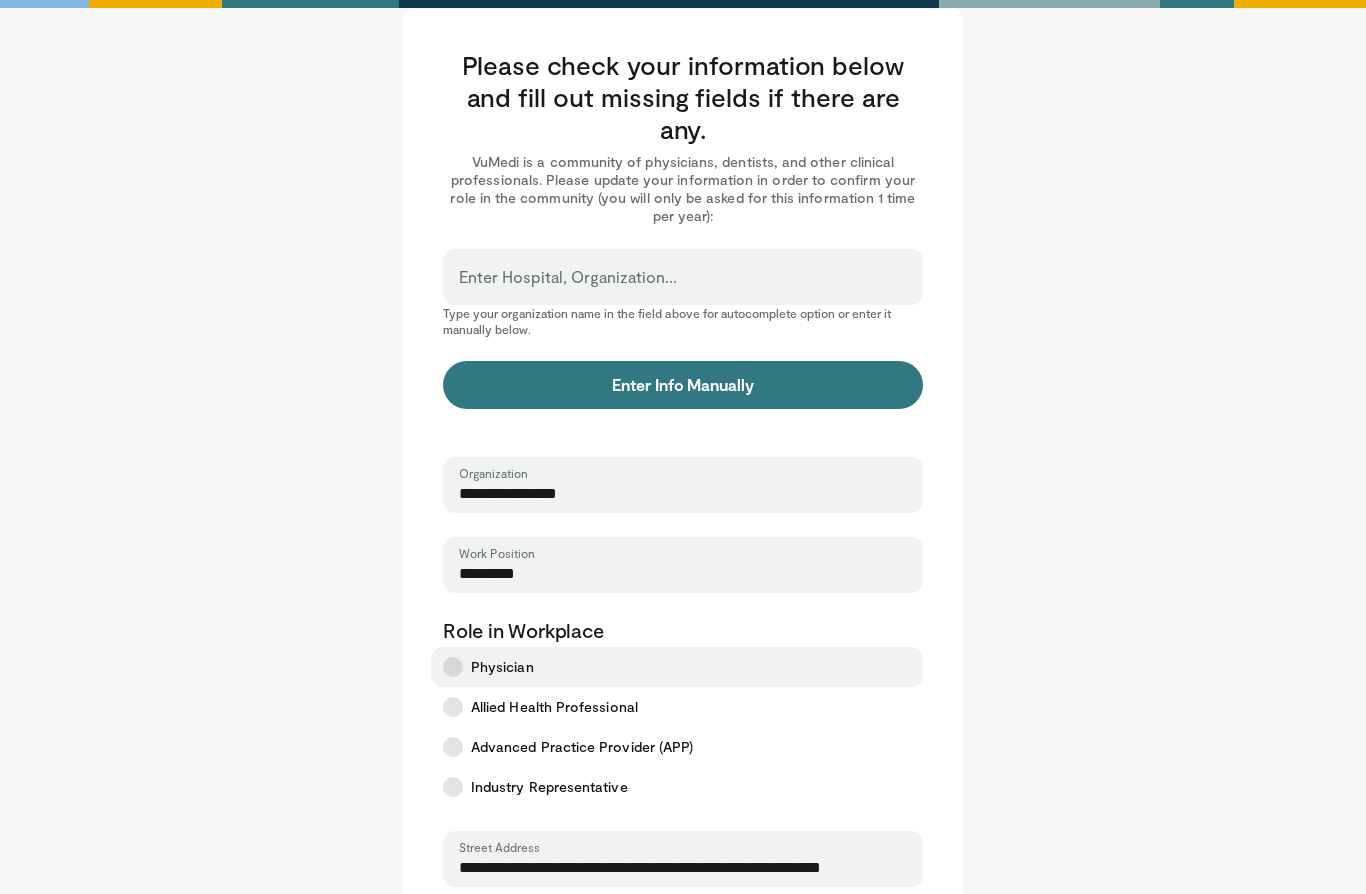 type on "*********" 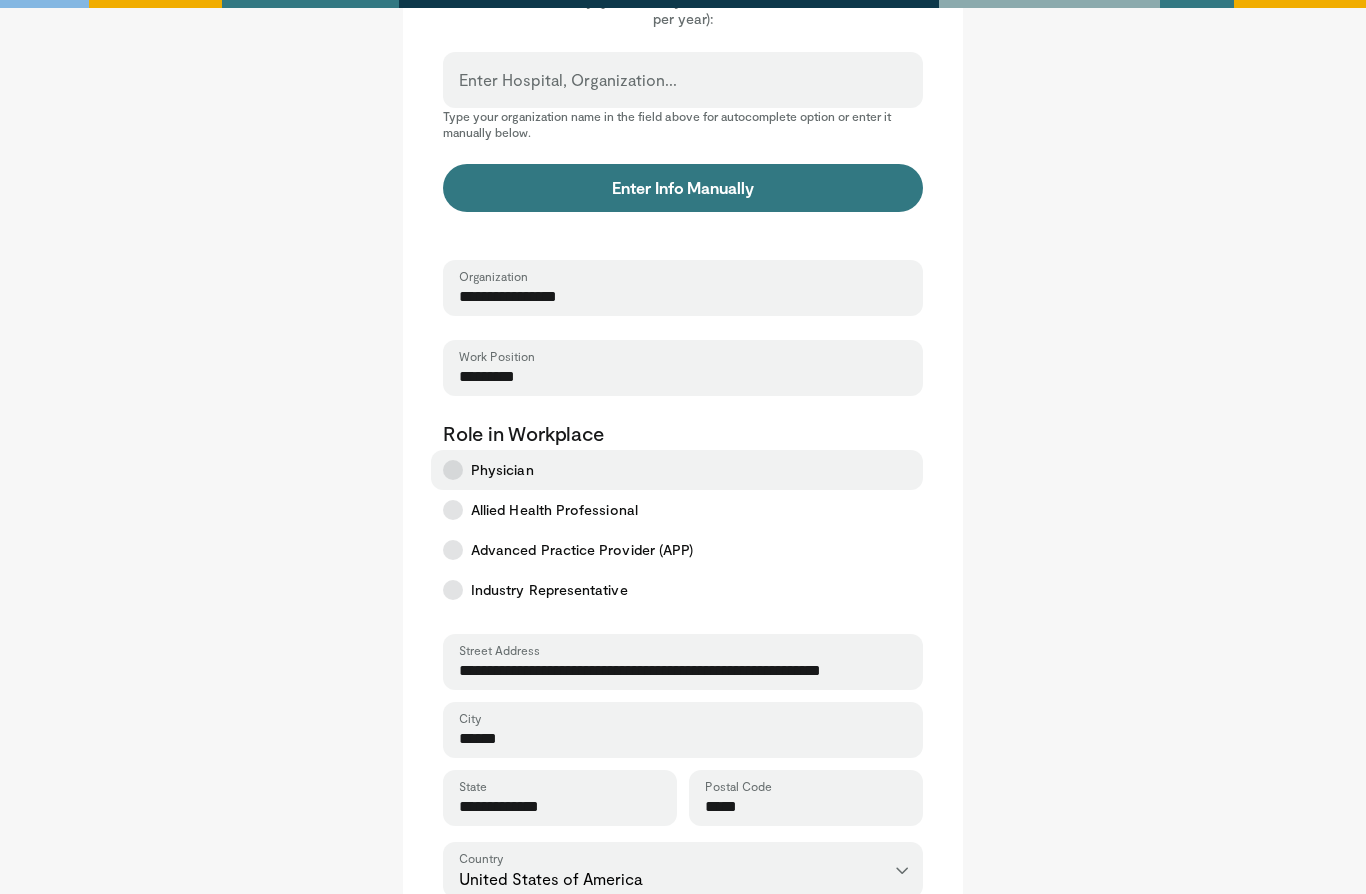 scroll, scrollTop: 236, scrollLeft: 0, axis: vertical 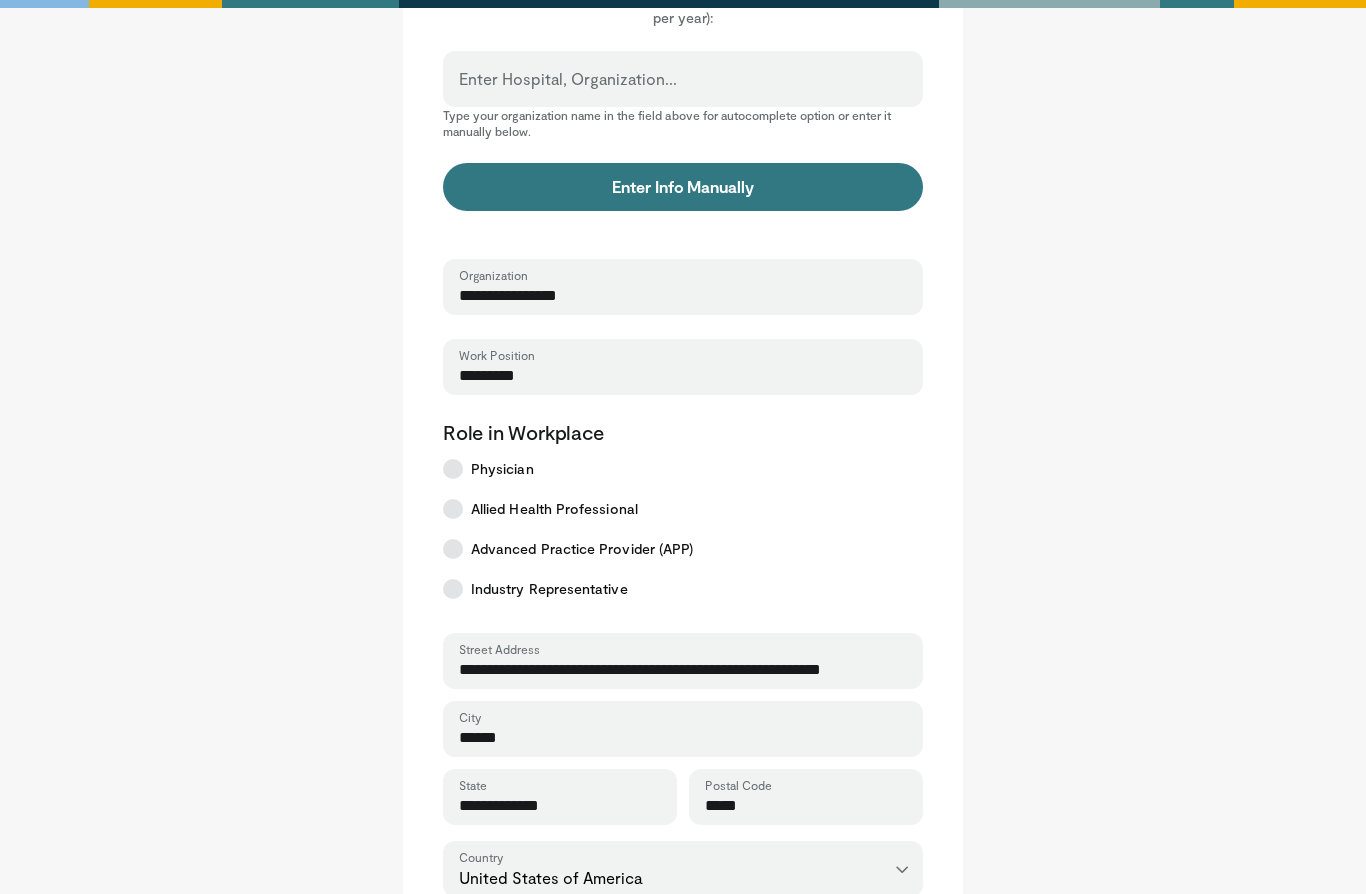 click on "**********" at bounding box center (683, 671) 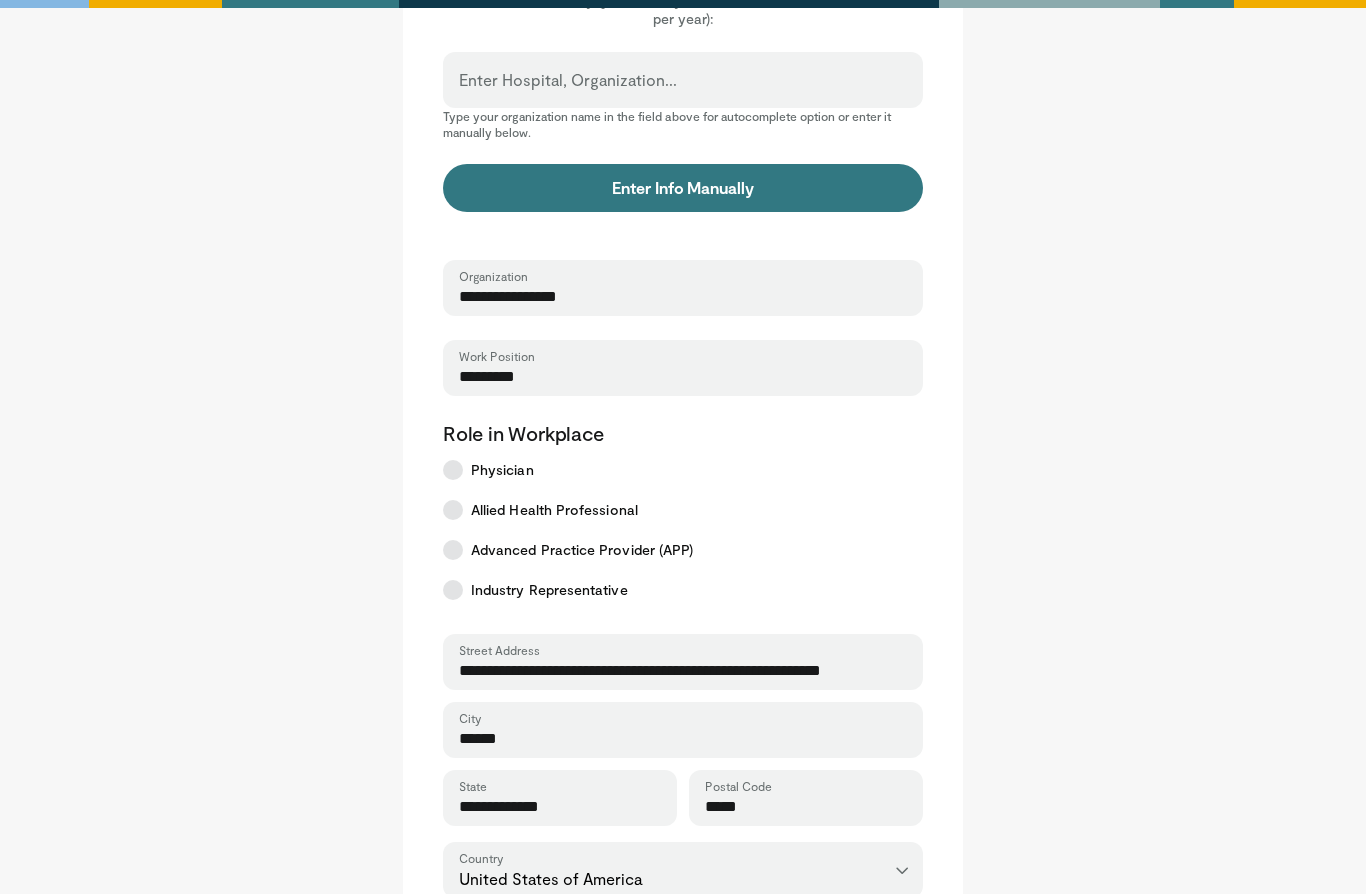 click on "**********" at bounding box center (683, 671) 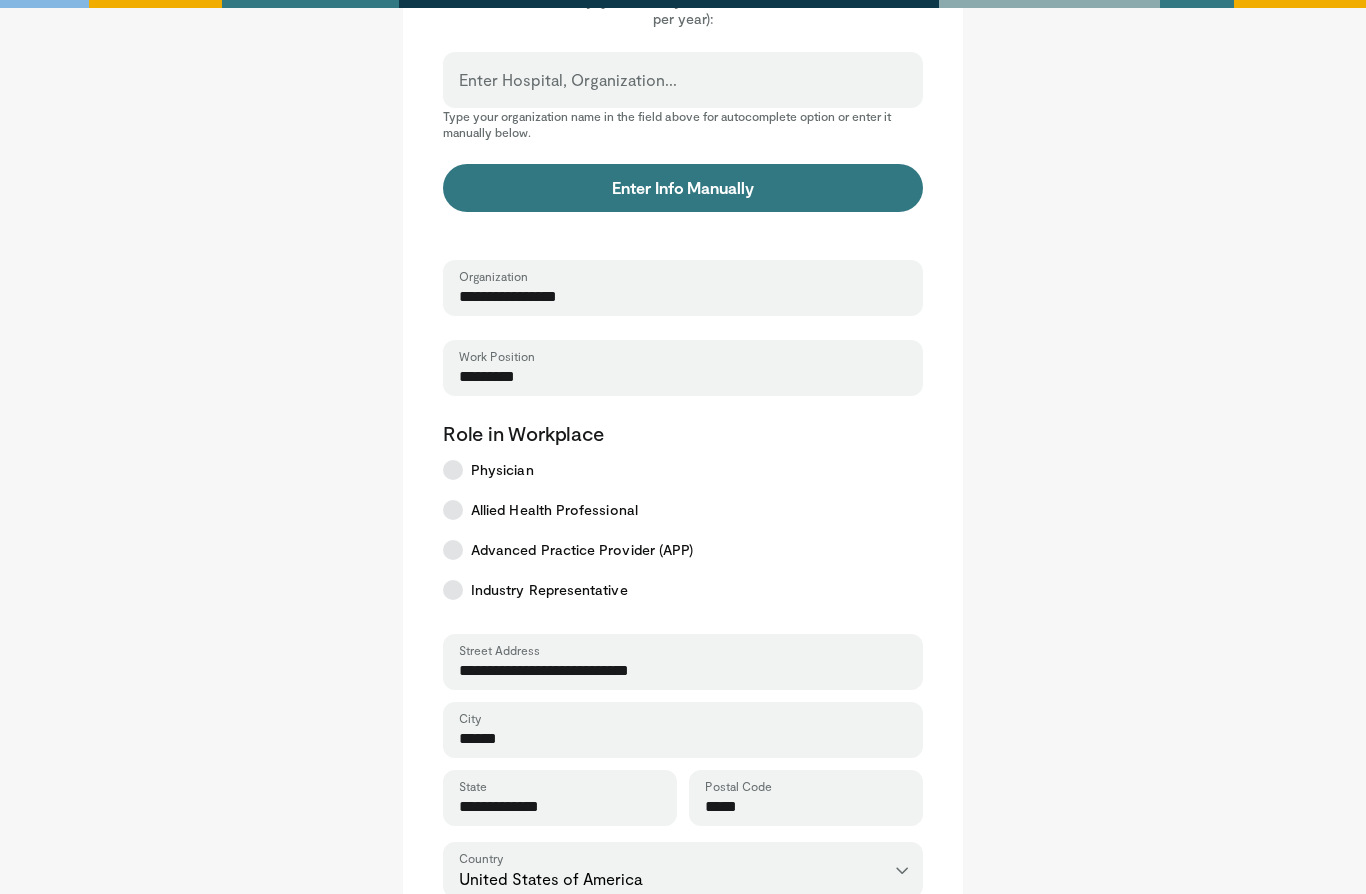 type on "**********" 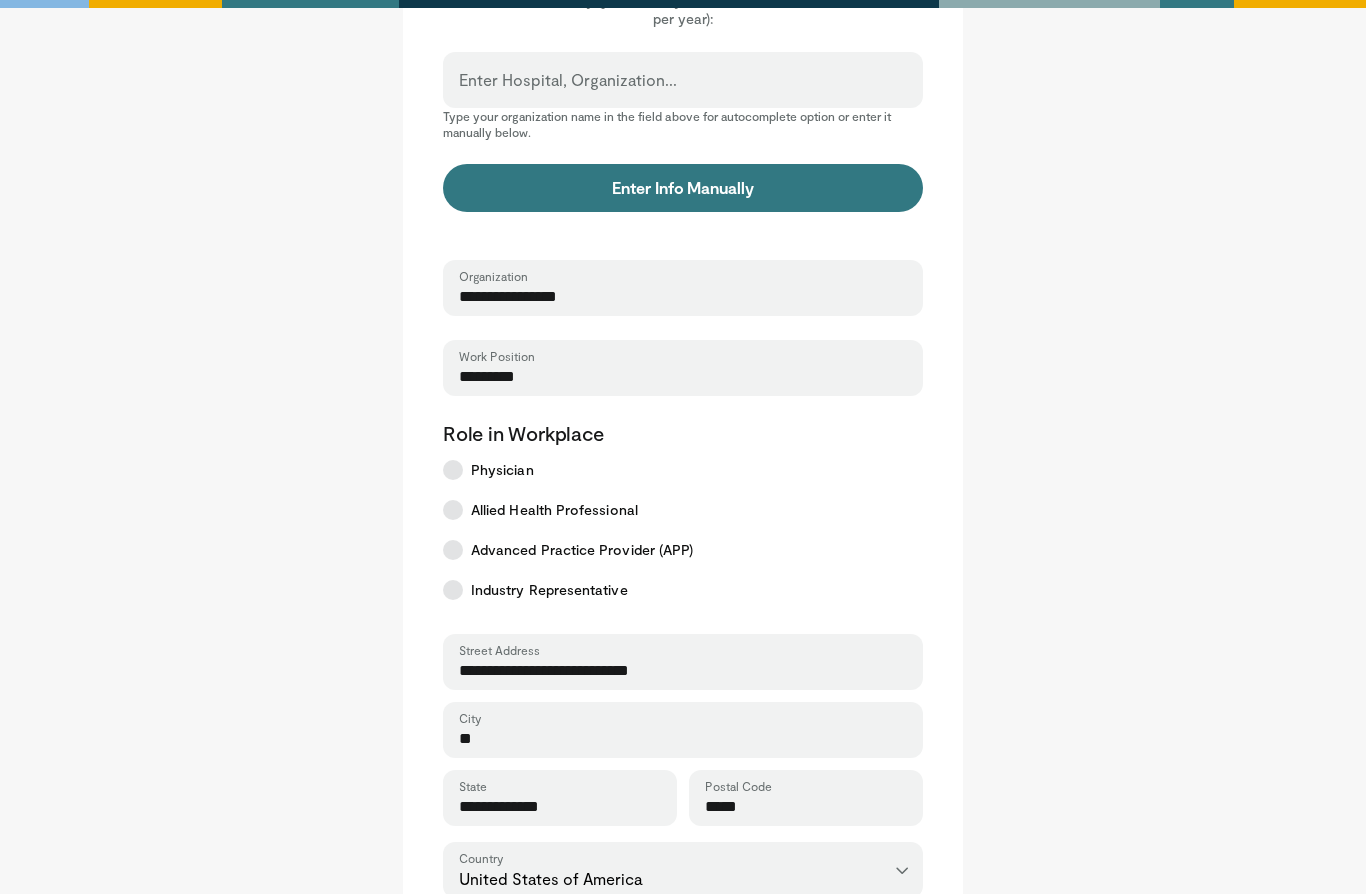 type on "*" 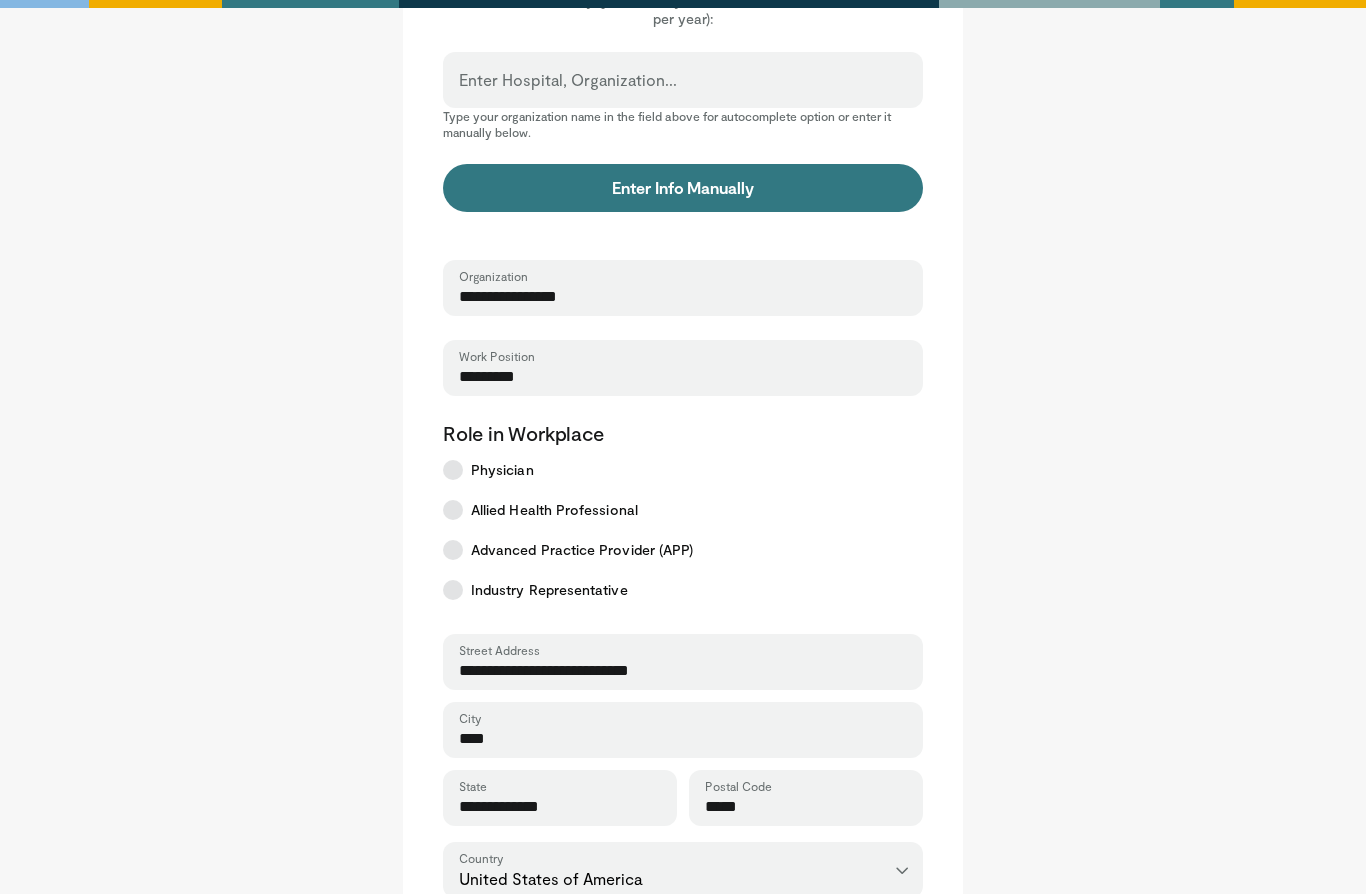 type on "****" 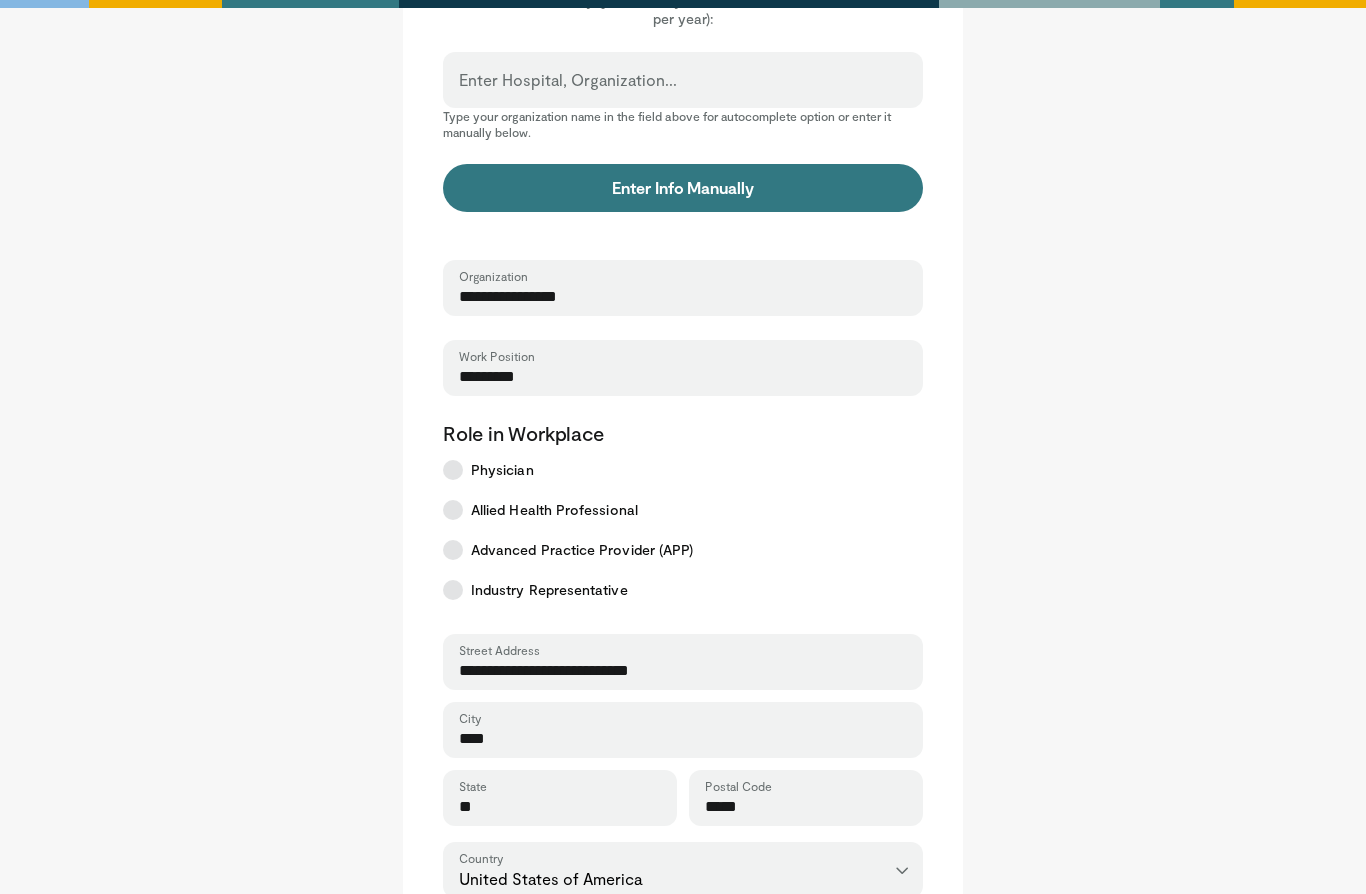 type on "**" 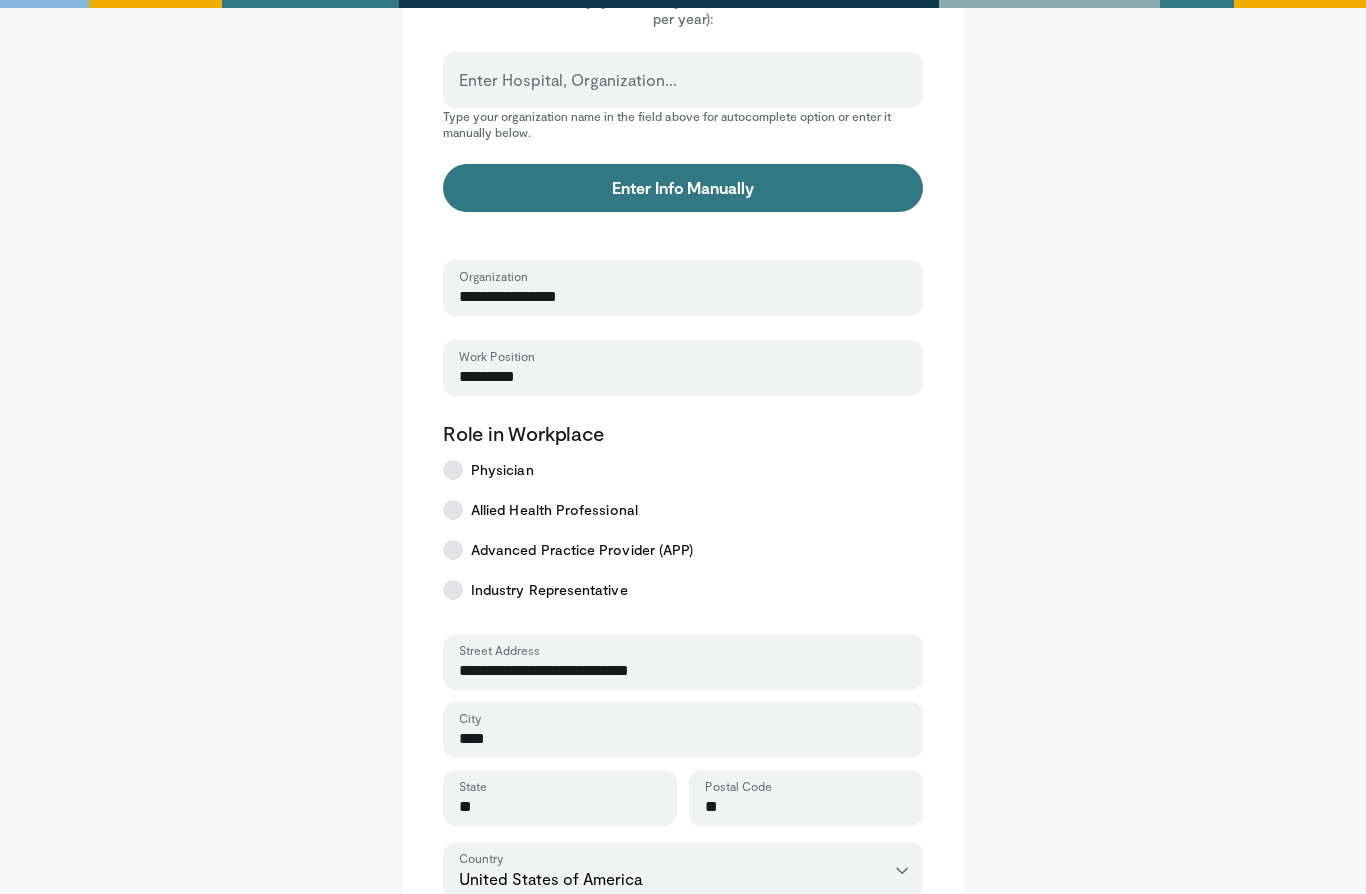 type on "*" 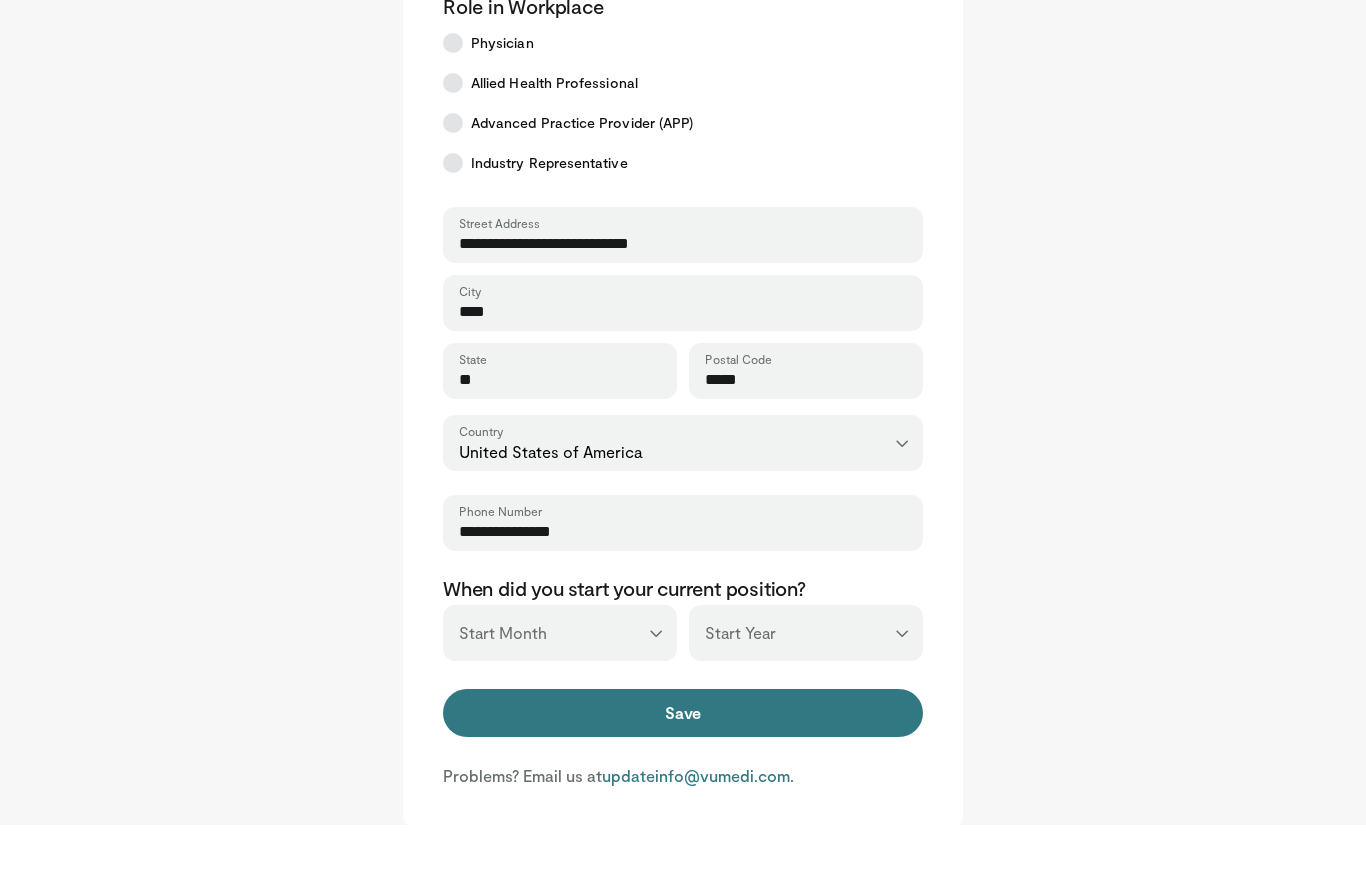 scroll, scrollTop: 595, scrollLeft: 0, axis: vertical 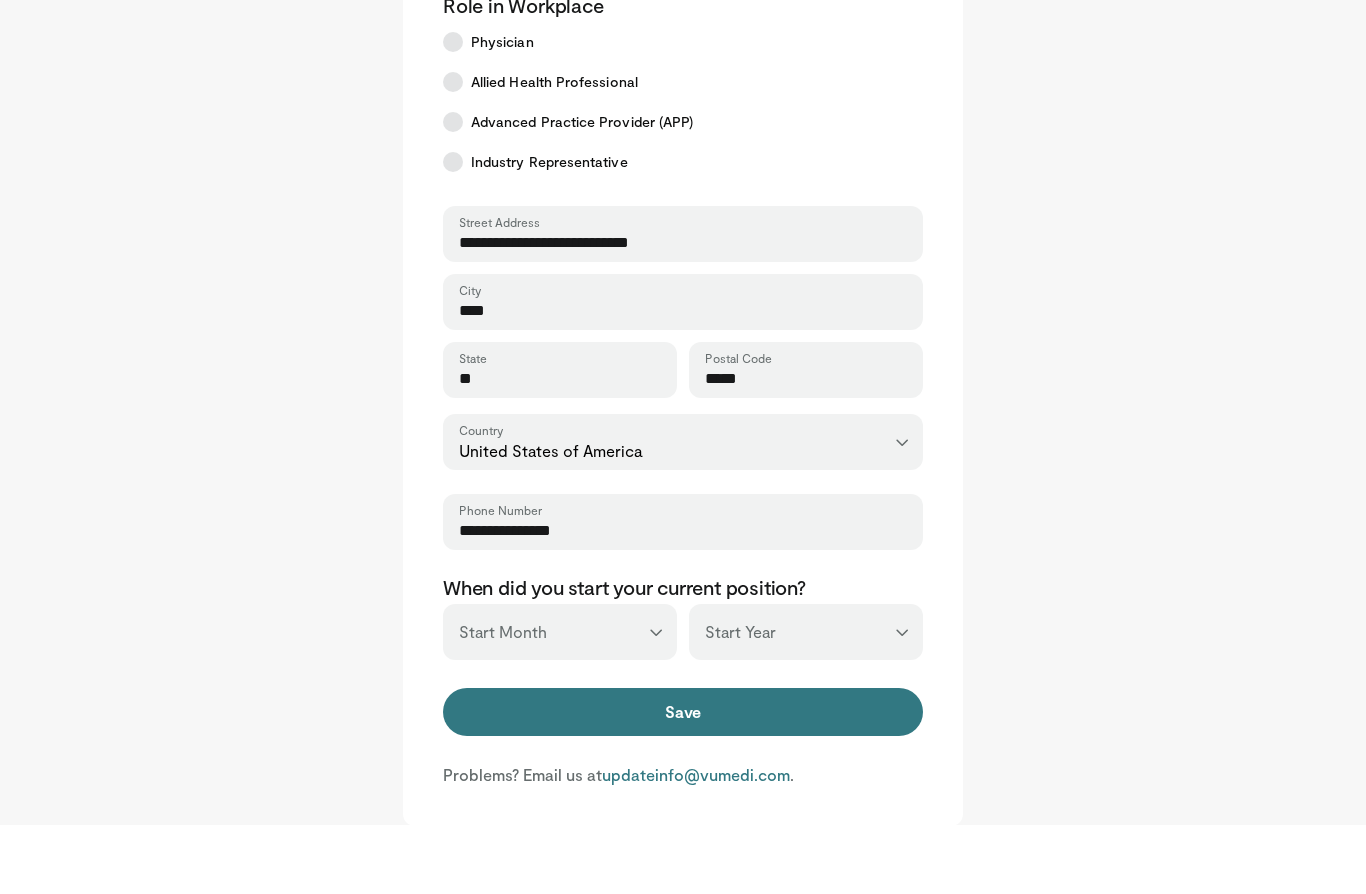 type on "*****" 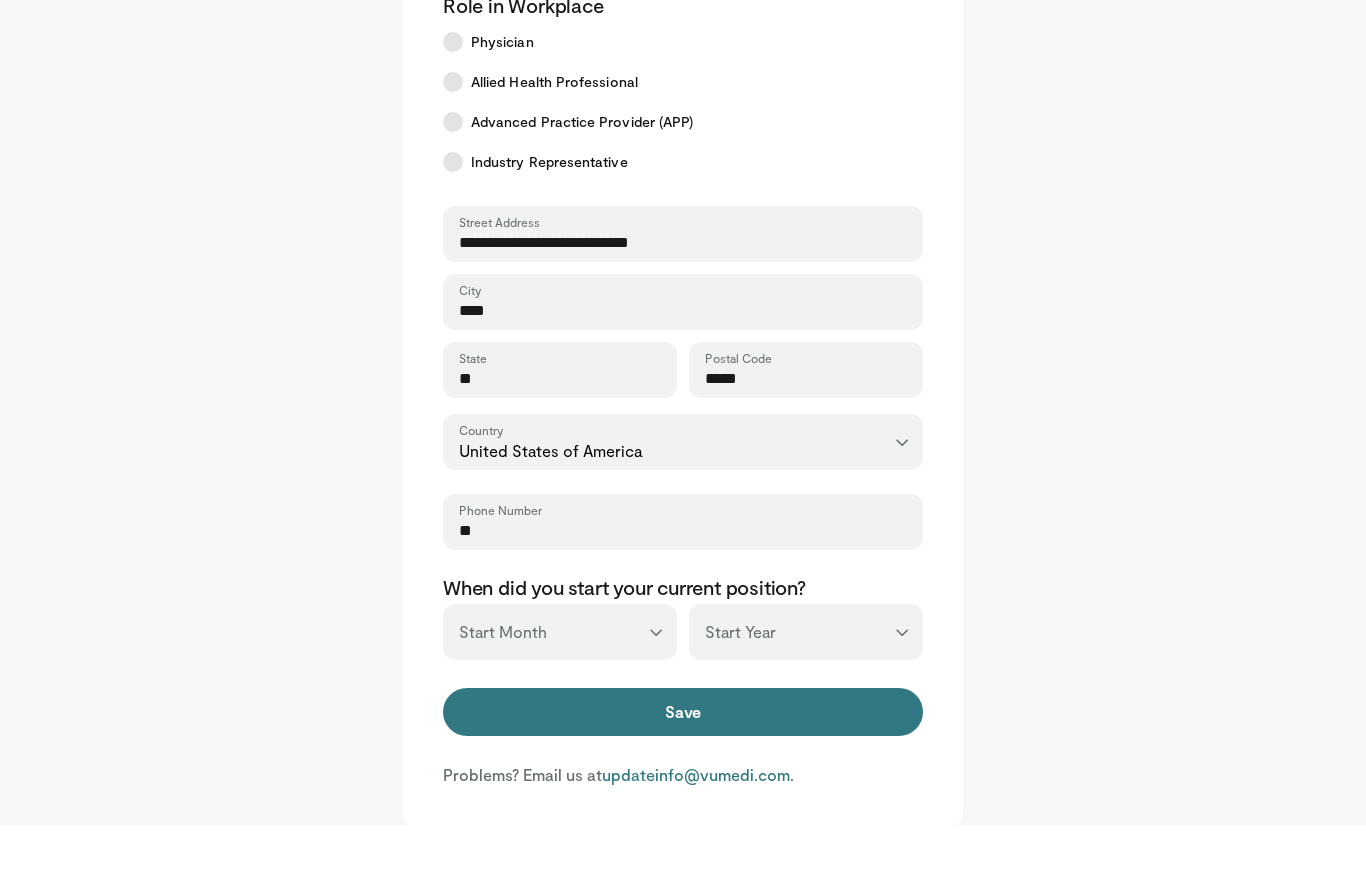 type on "*" 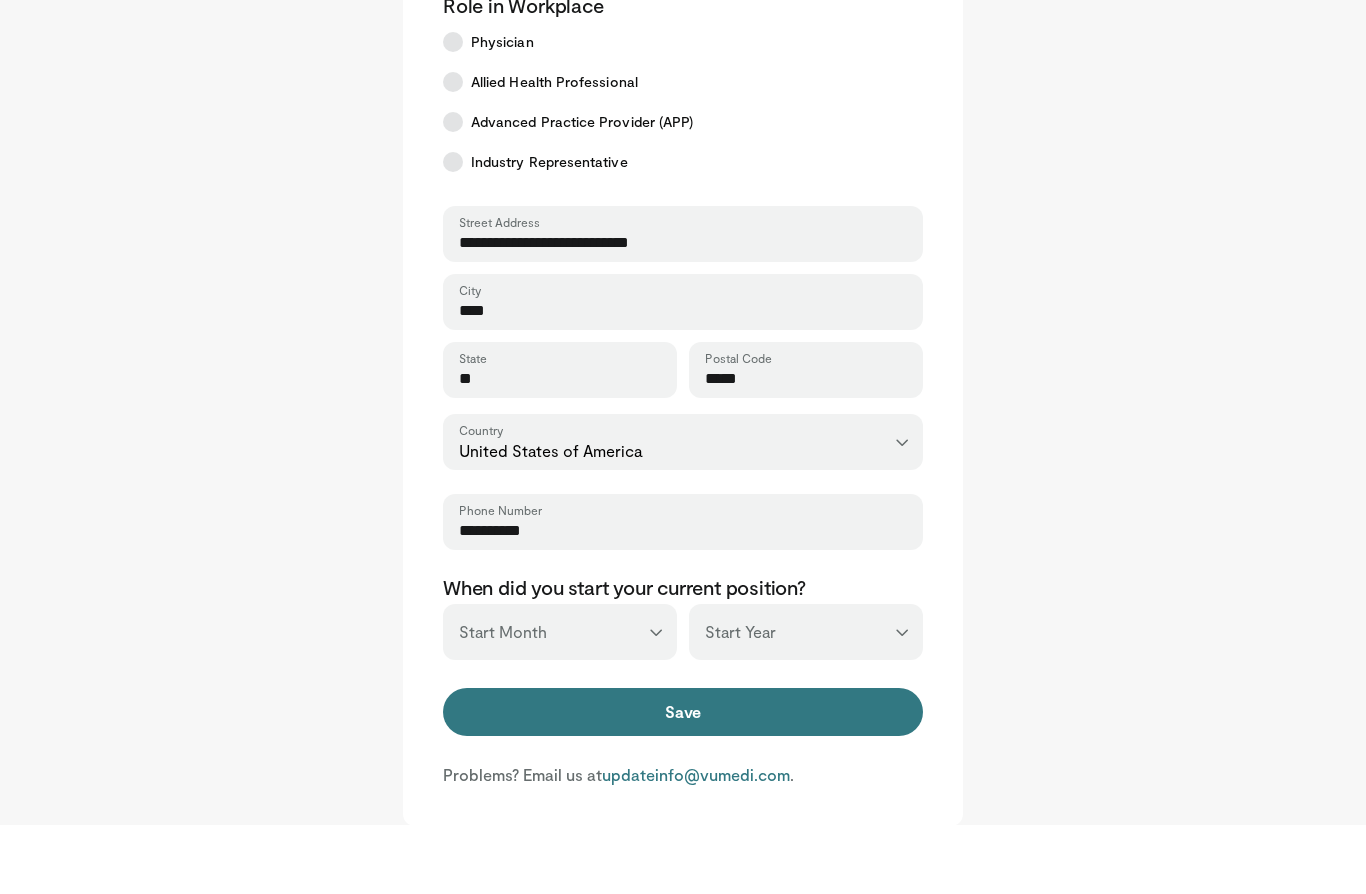 type on "**********" 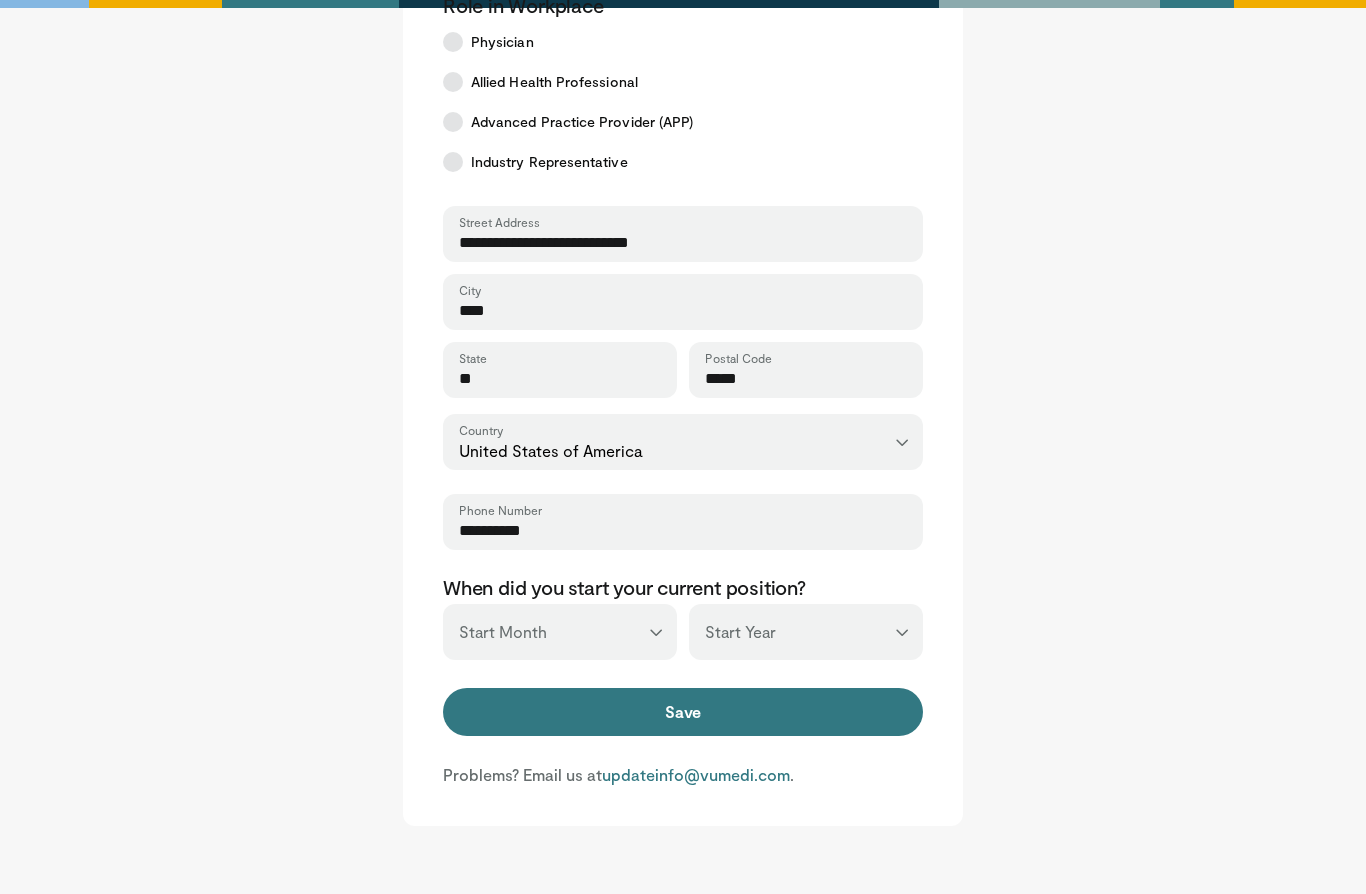 select on "*" 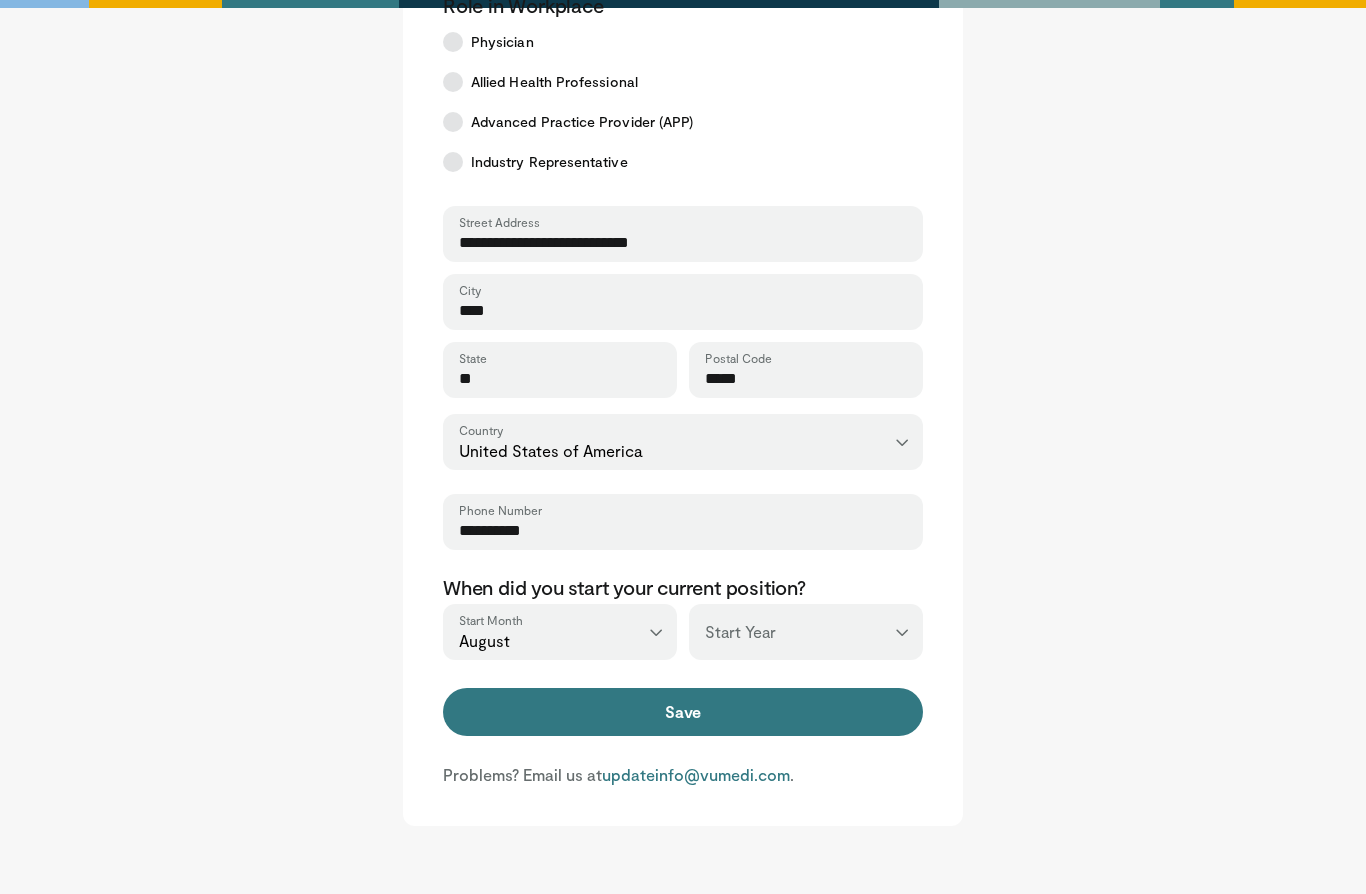click on "***
****
****
****
****
****
****
****
****
****
****
****
****
****
****
****
****
****
****
****
****
****
****
****
****
****
****
****
****
**** **** **** **** ****" at bounding box center (806, 632) 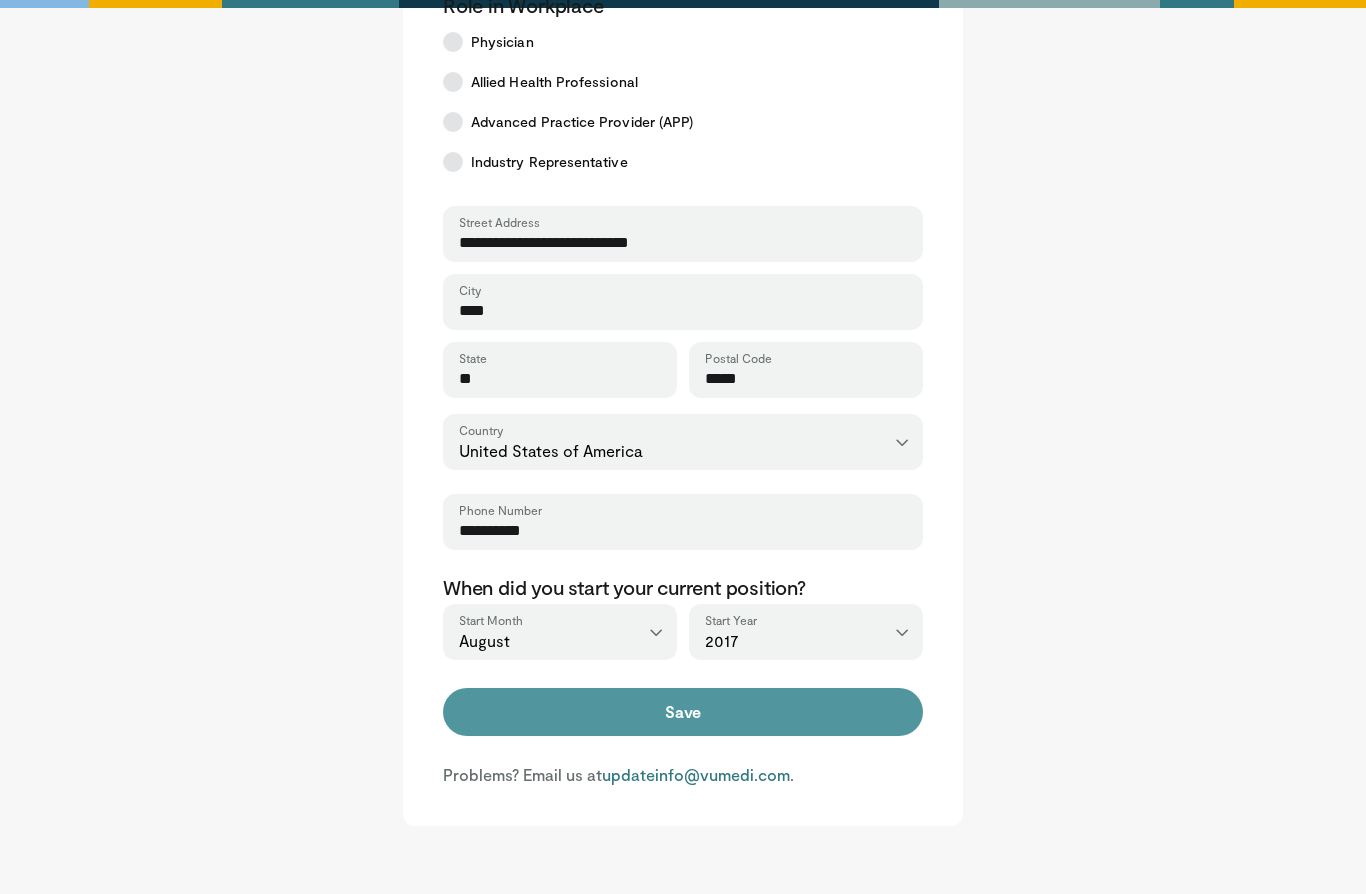 click on "Save" at bounding box center (683, 712) 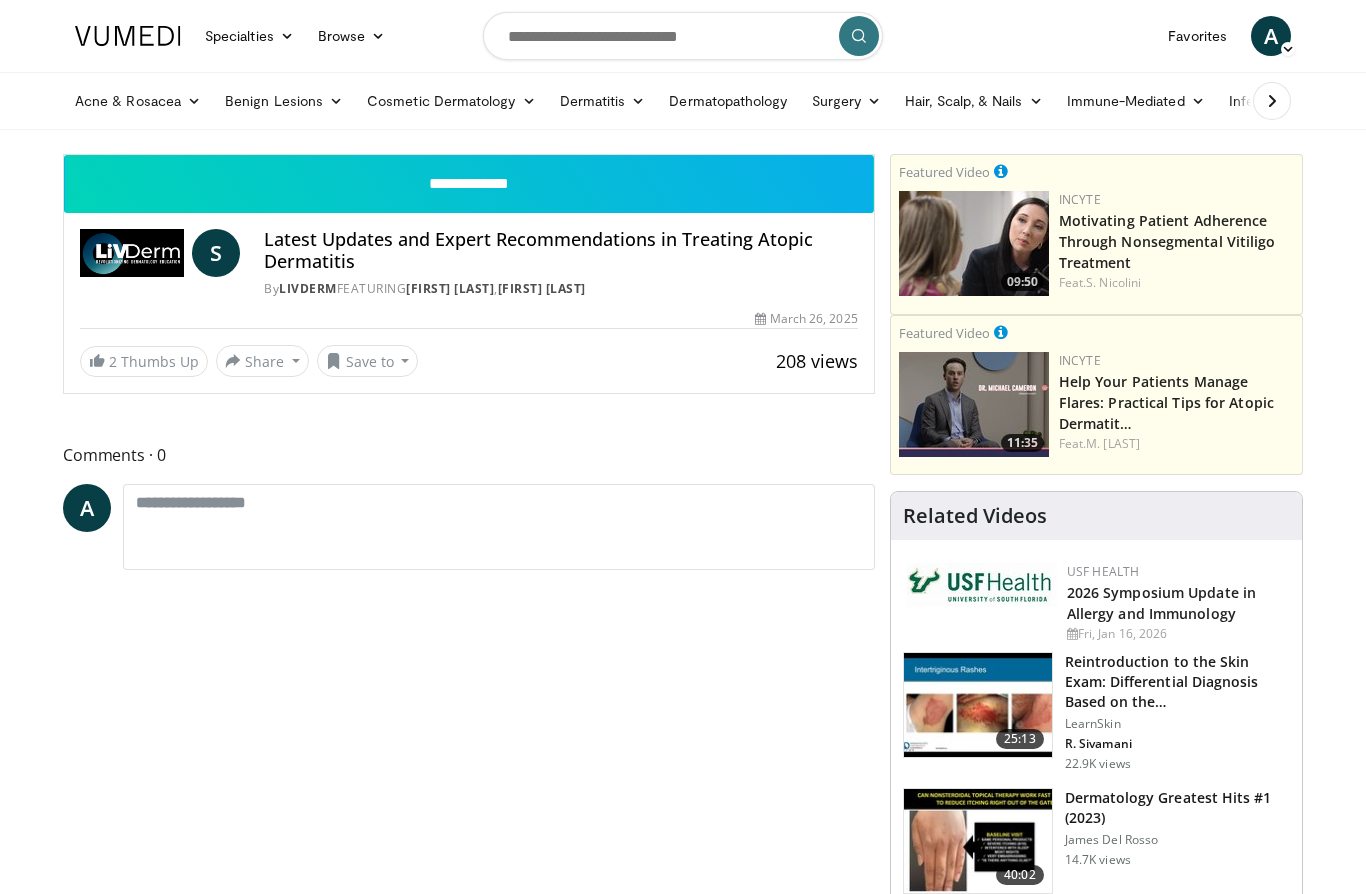 scroll, scrollTop: 0, scrollLeft: 0, axis: both 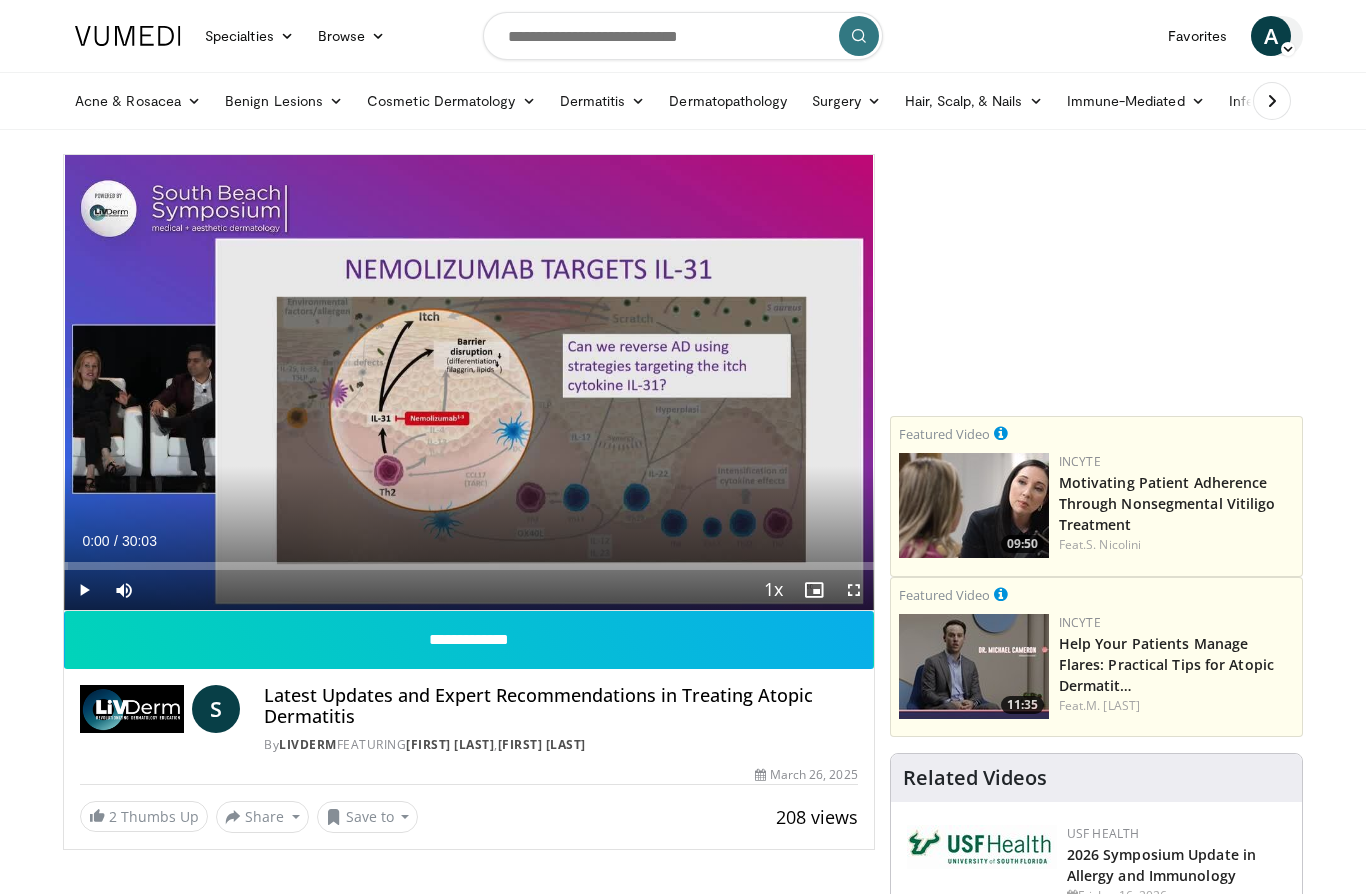 click on "A" at bounding box center [1271, 36] 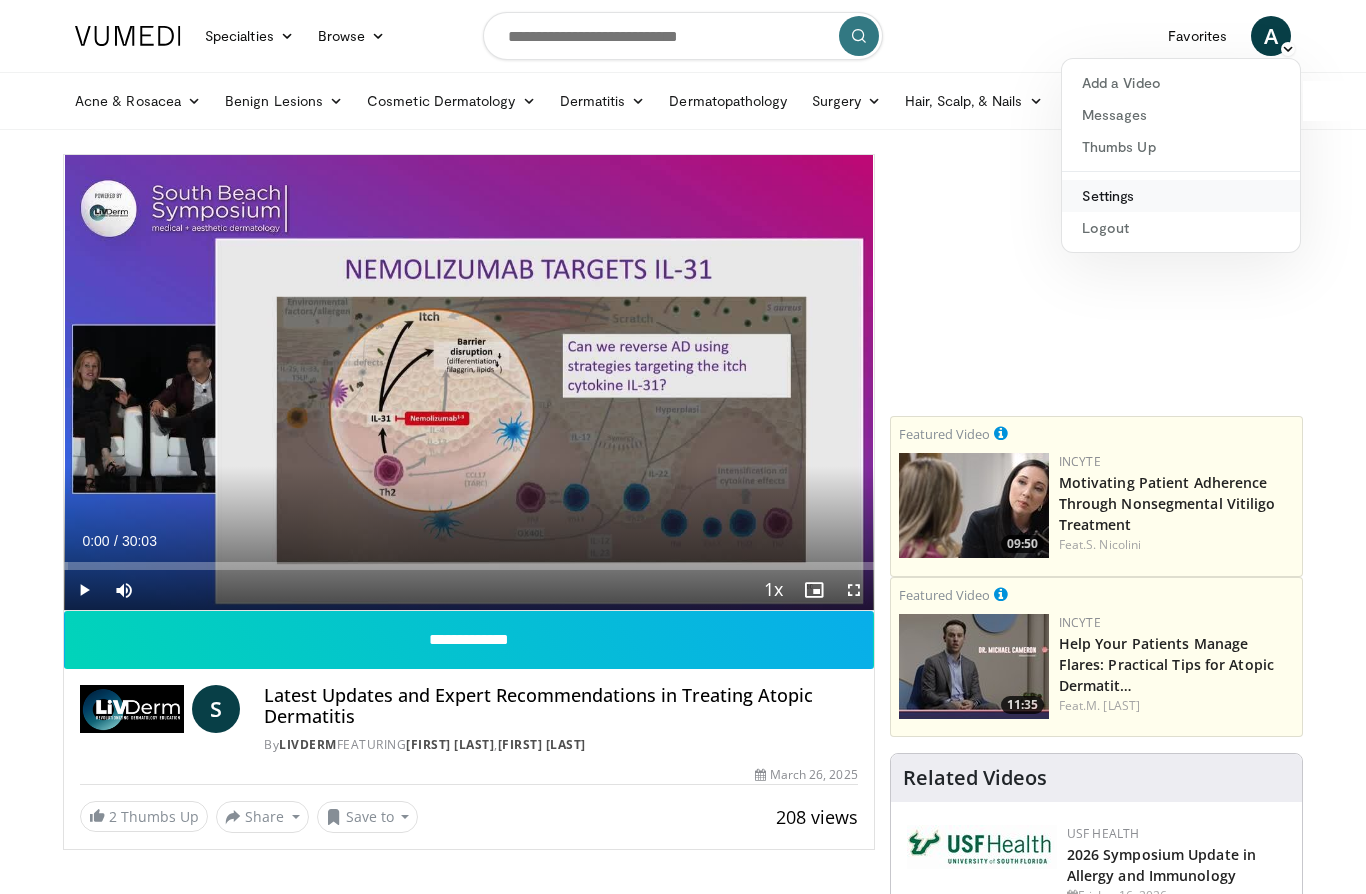 click on "Settings" at bounding box center [1181, 196] 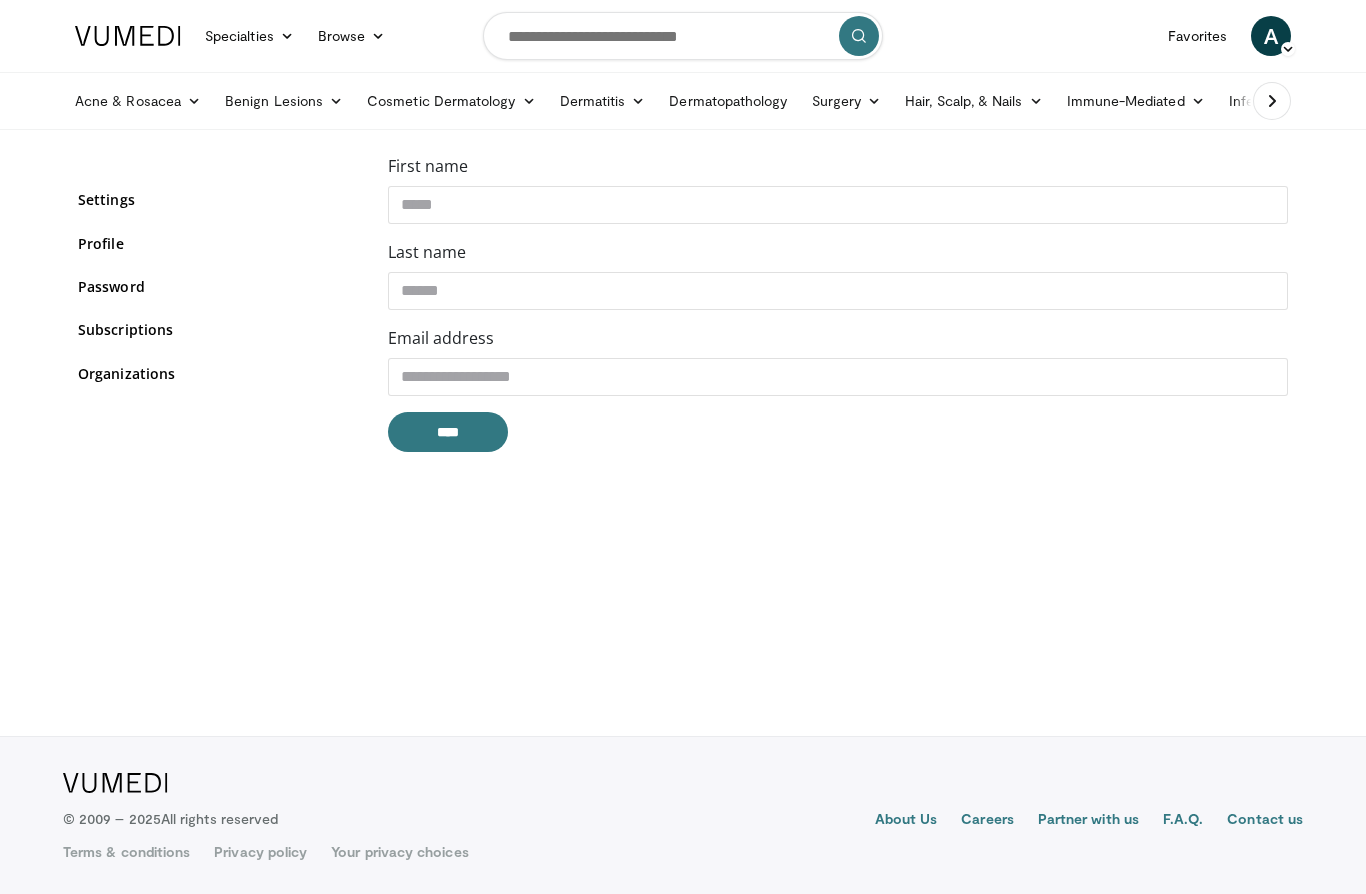 scroll, scrollTop: 0, scrollLeft: 0, axis: both 